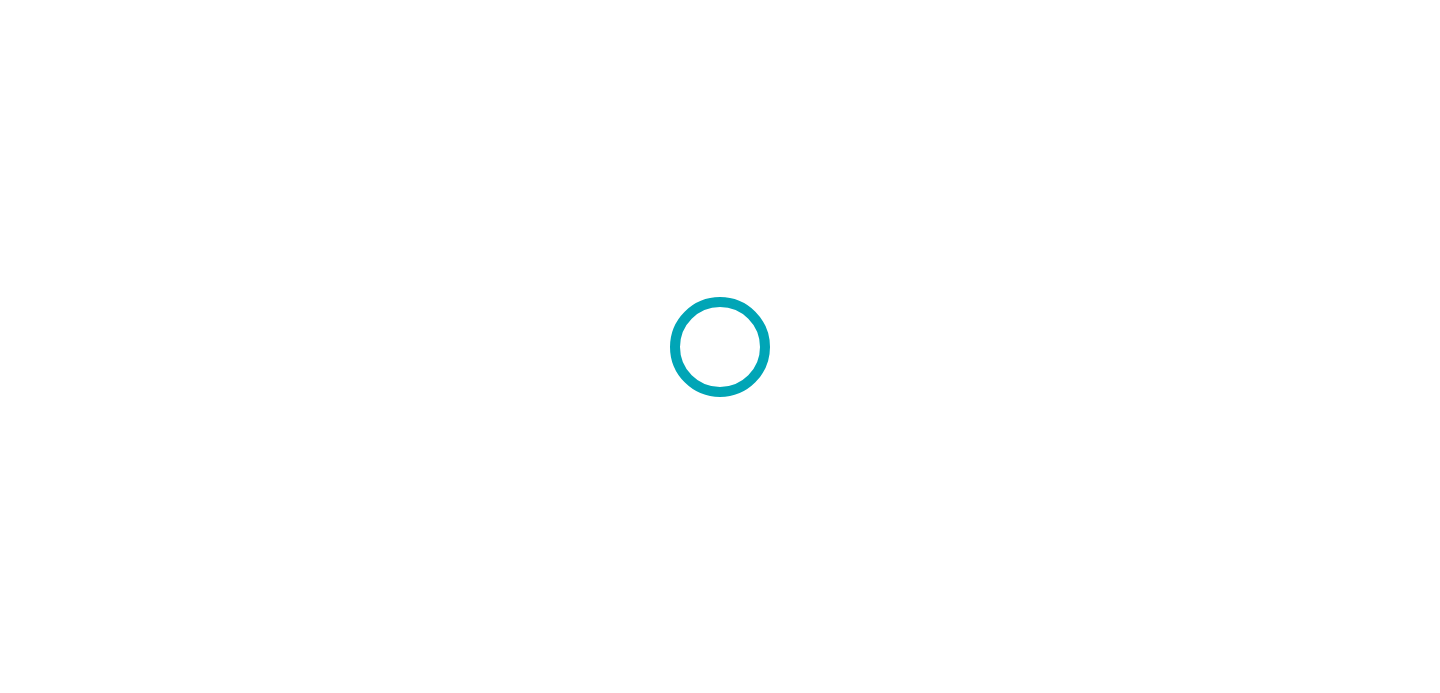 scroll, scrollTop: 0, scrollLeft: 0, axis: both 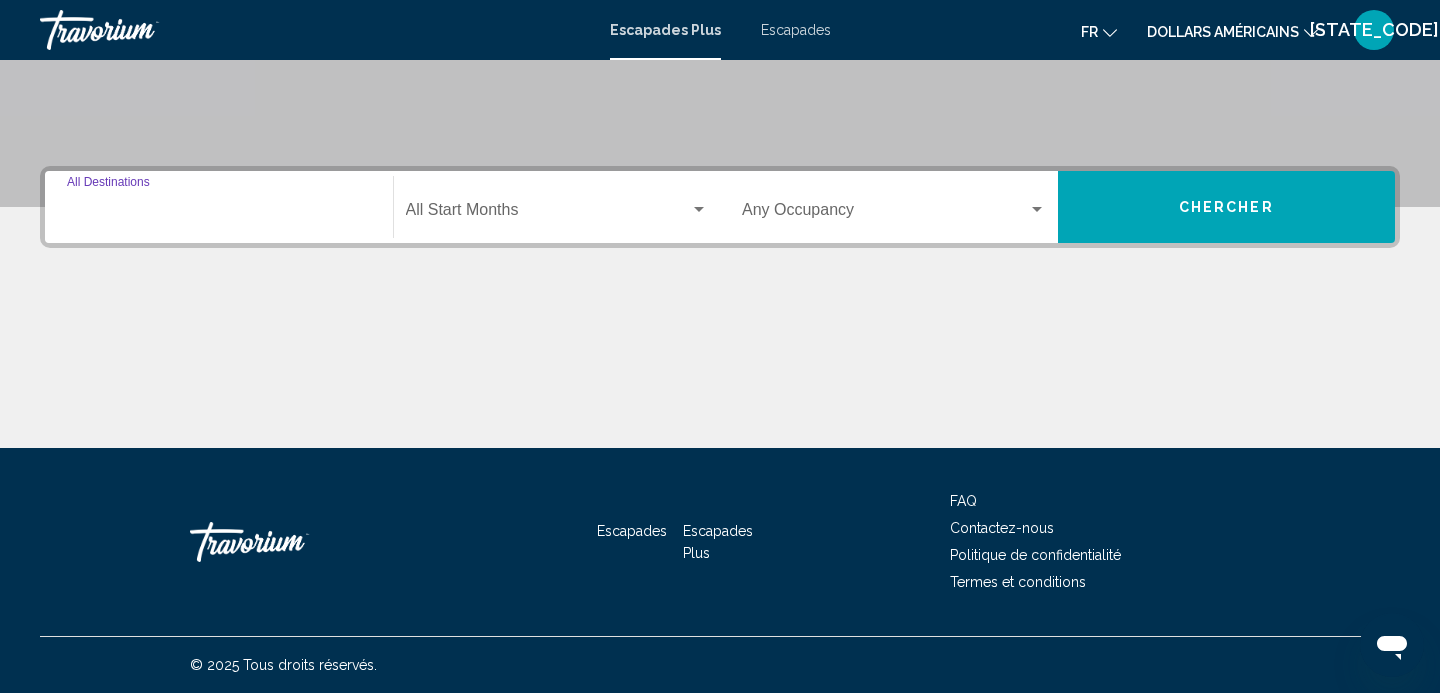 click on "Destination All Destinations" at bounding box center (219, 214) 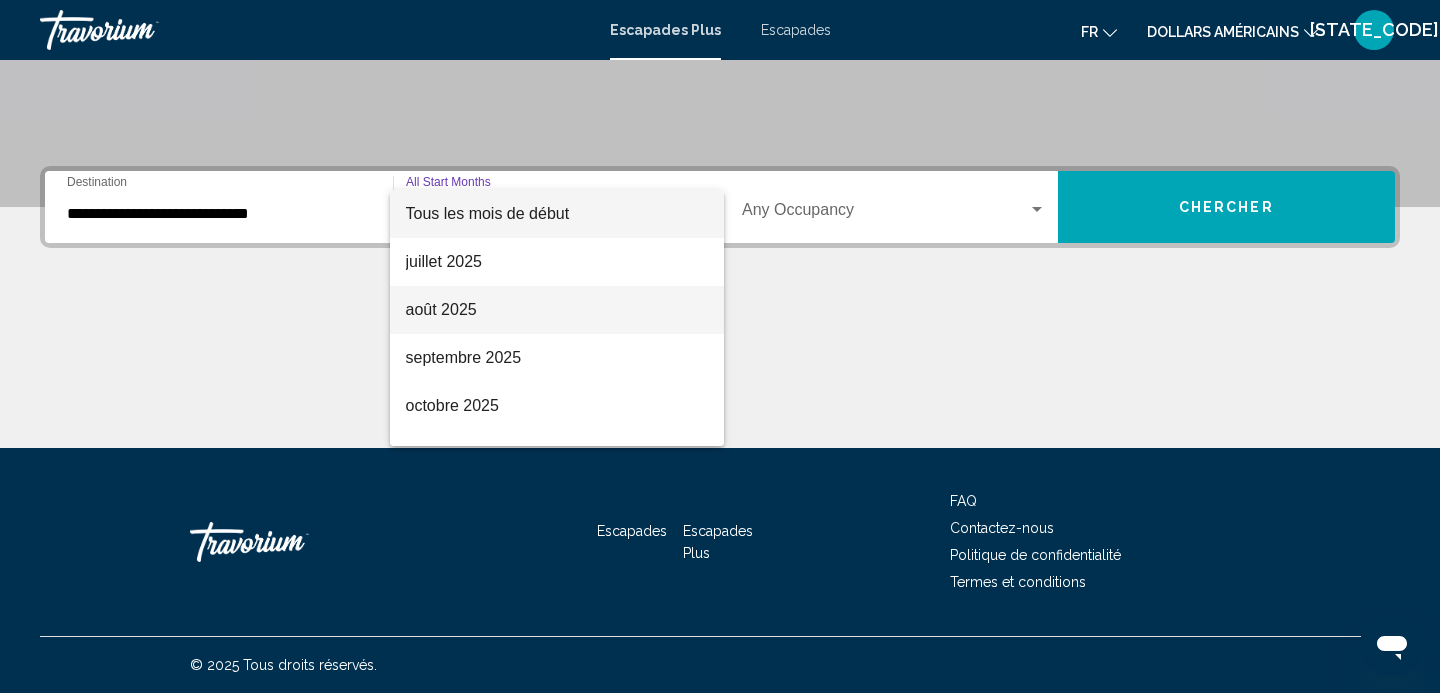 click on "août 2025" at bounding box center [441, 309] 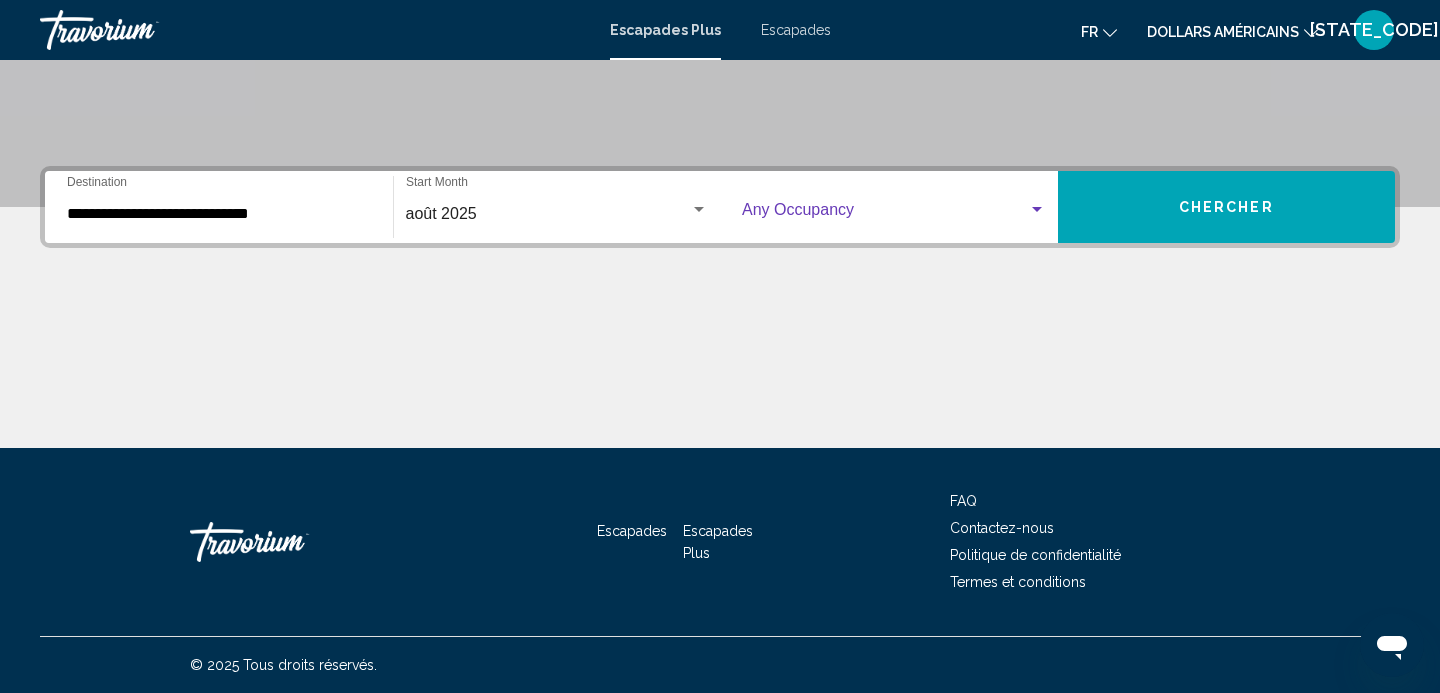 click at bounding box center [885, 214] 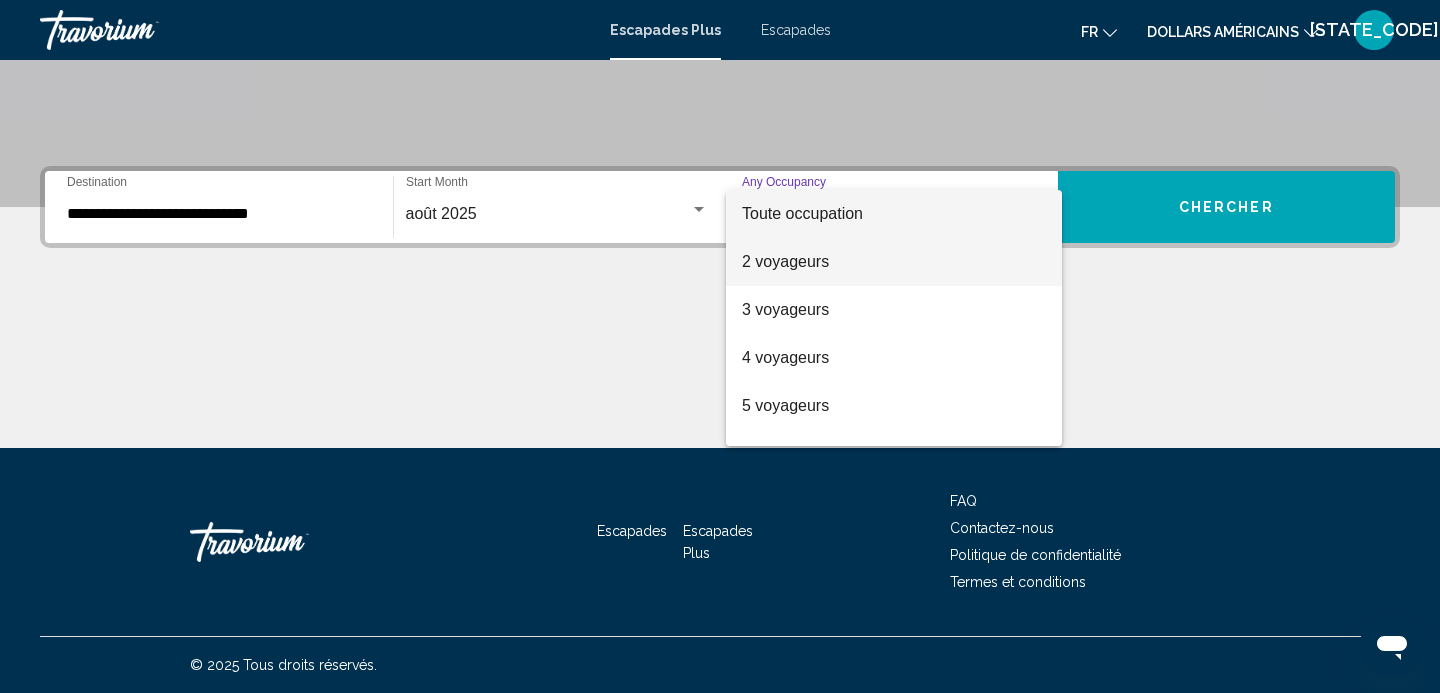 click on "2 voyageurs" at bounding box center (894, 262) 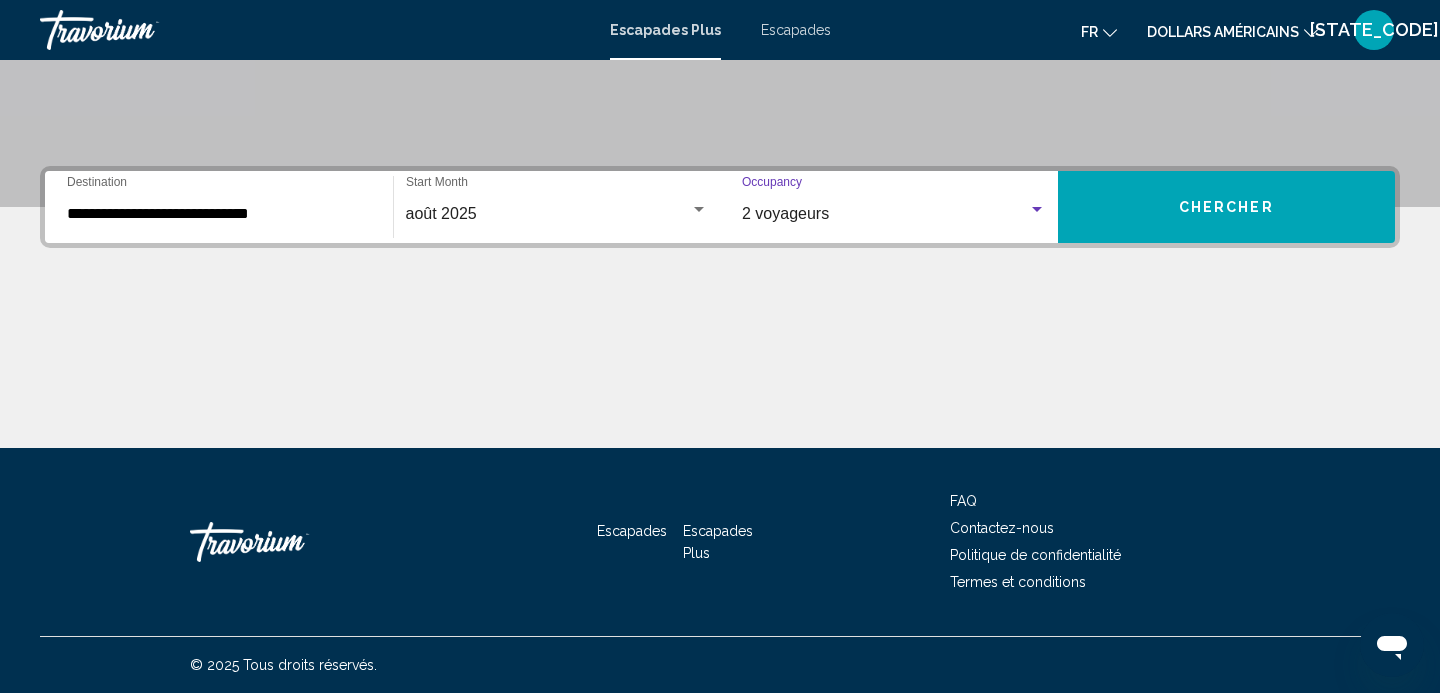 click on "Chercher" at bounding box center (1227, 207) 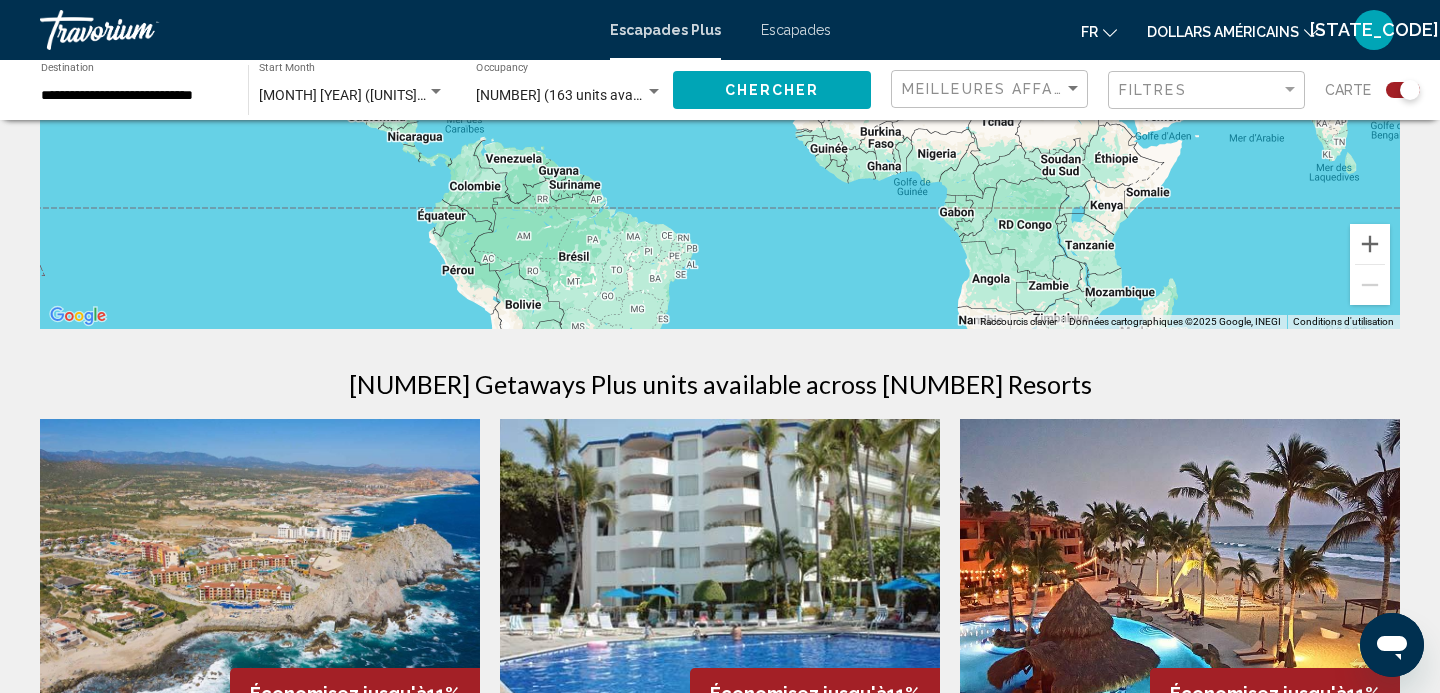 scroll, scrollTop: 292, scrollLeft: 0, axis: vertical 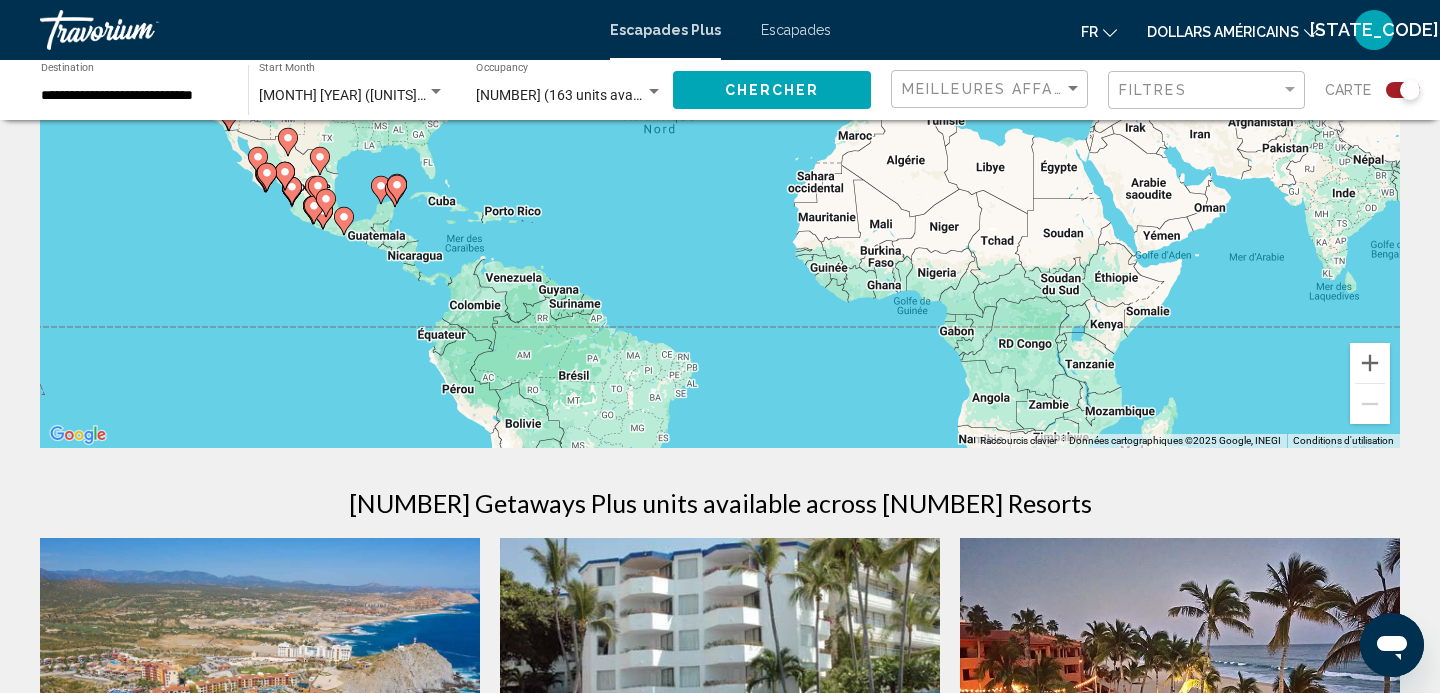 click on "Escapades" at bounding box center [796, 30] 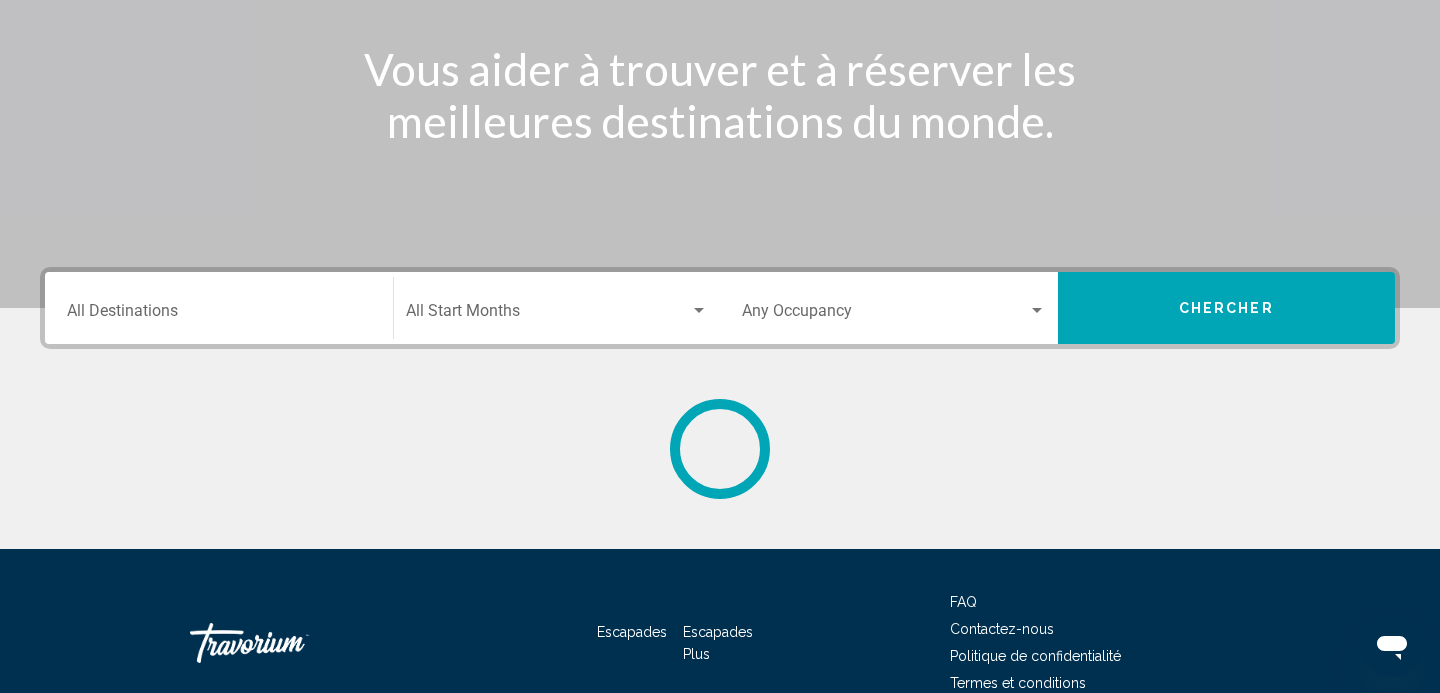 scroll, scrollTop: 0, scrollLeft: 0, axis: both 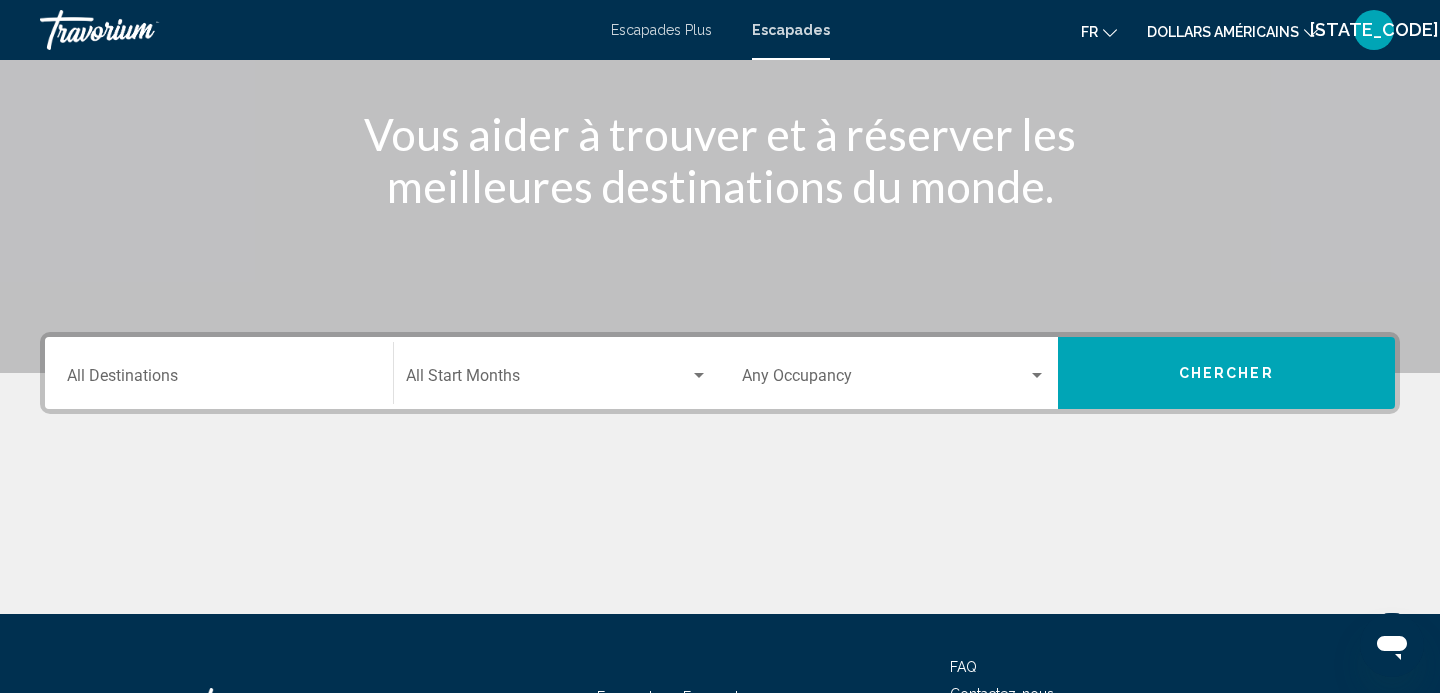 click on "Destination All Destinations" at bounding box center (219, 380) 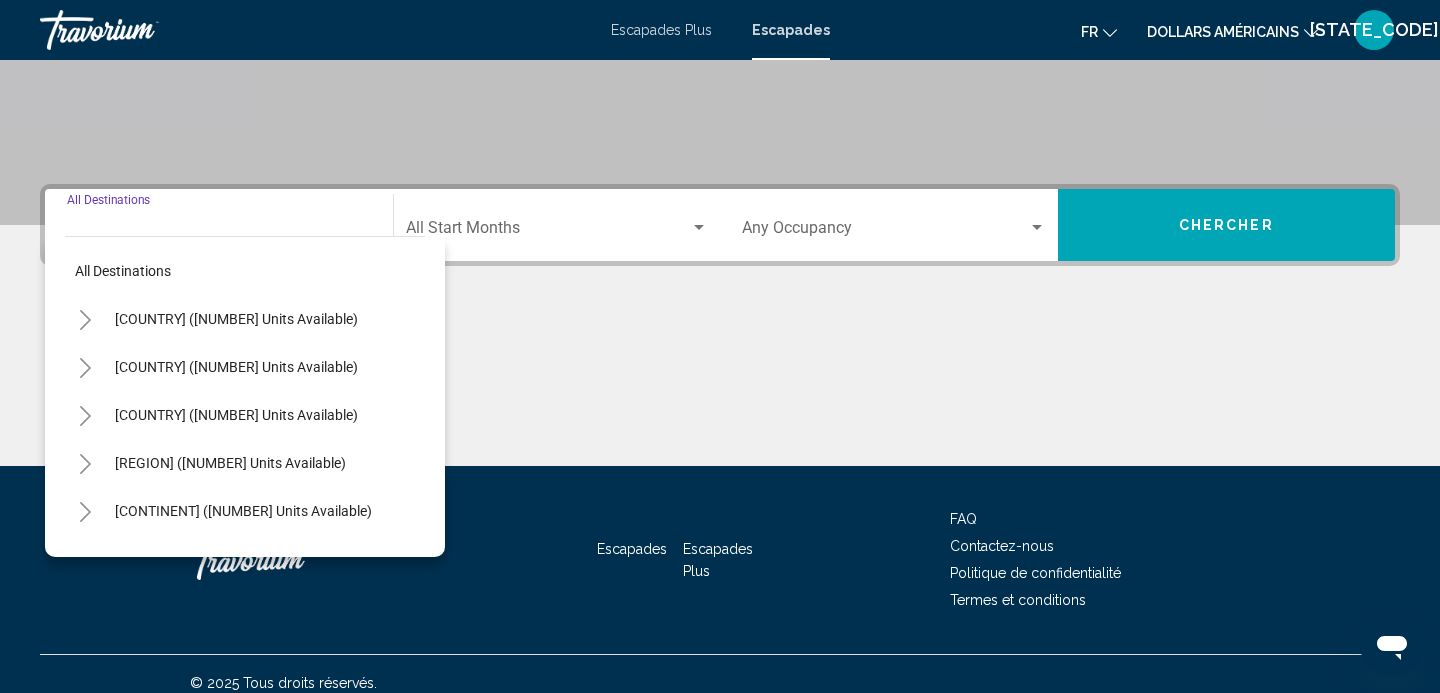 scroll, scrollTop: 393, scrollLeft: 0, axis: vertical 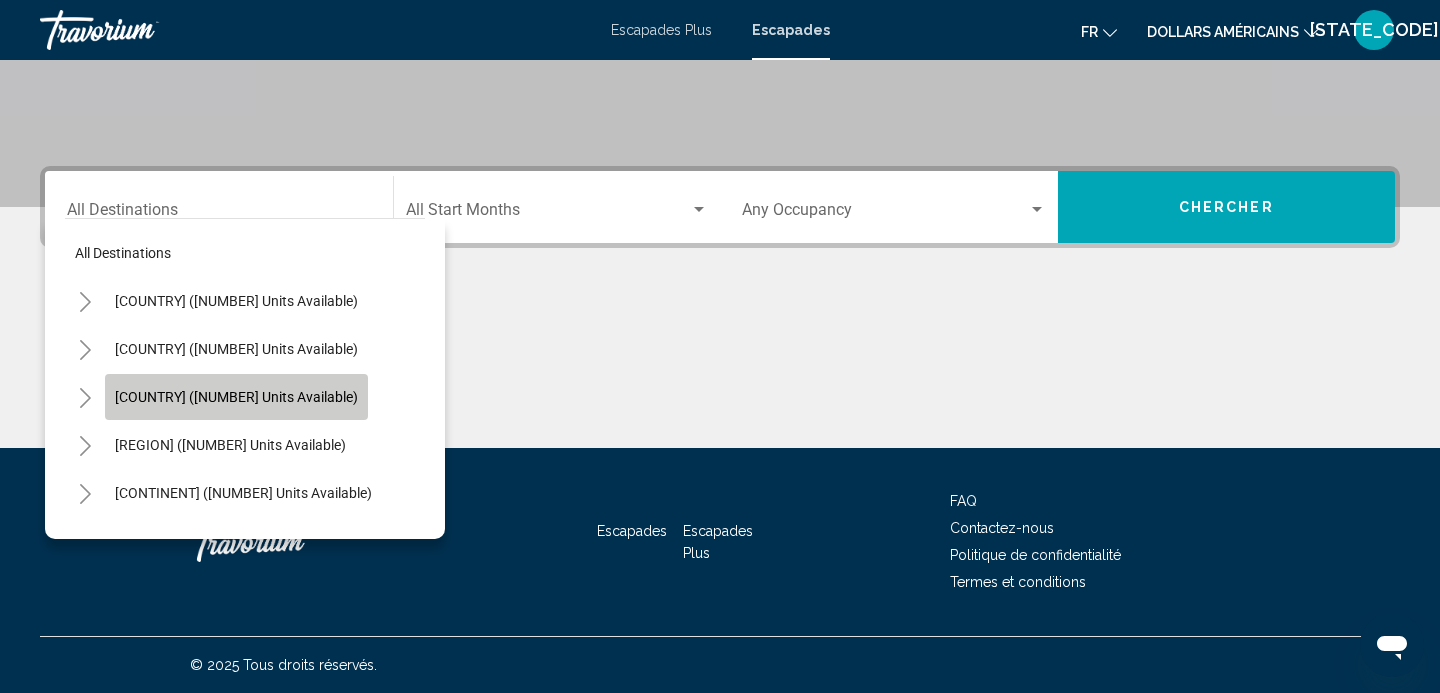 click on "[COUNTRY] ([NUMBER] units available)" at bounding box center (236, 397) 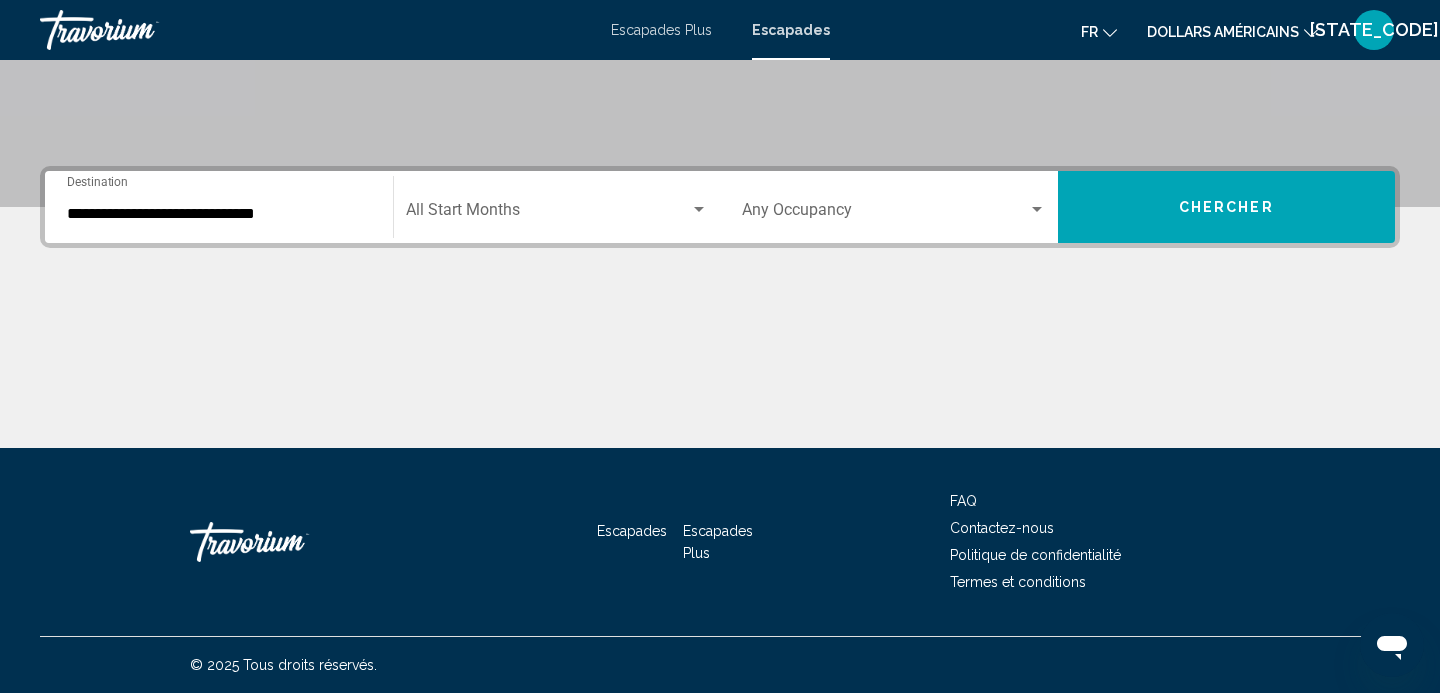 click on "Start Month All Start Months" at bounding box center [557, 207] 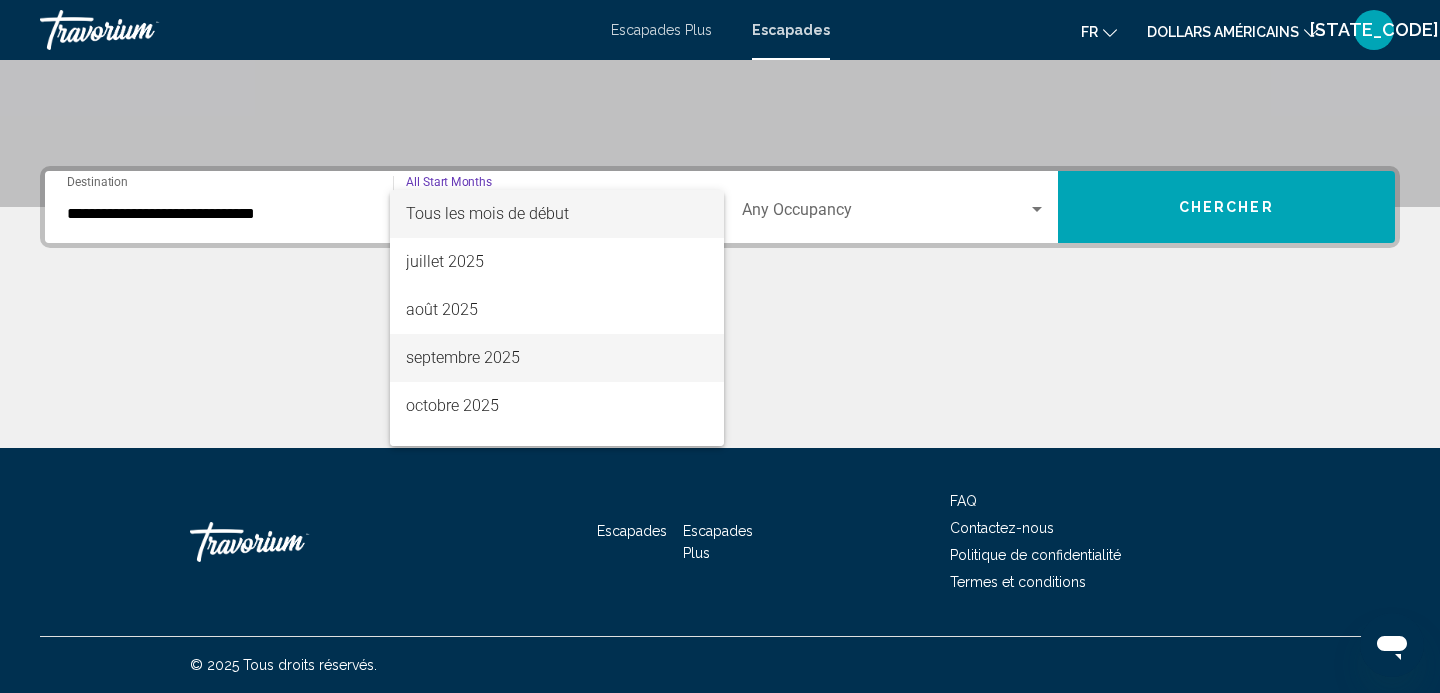 click on "septembre 2025" at bounding box center (463, 357) 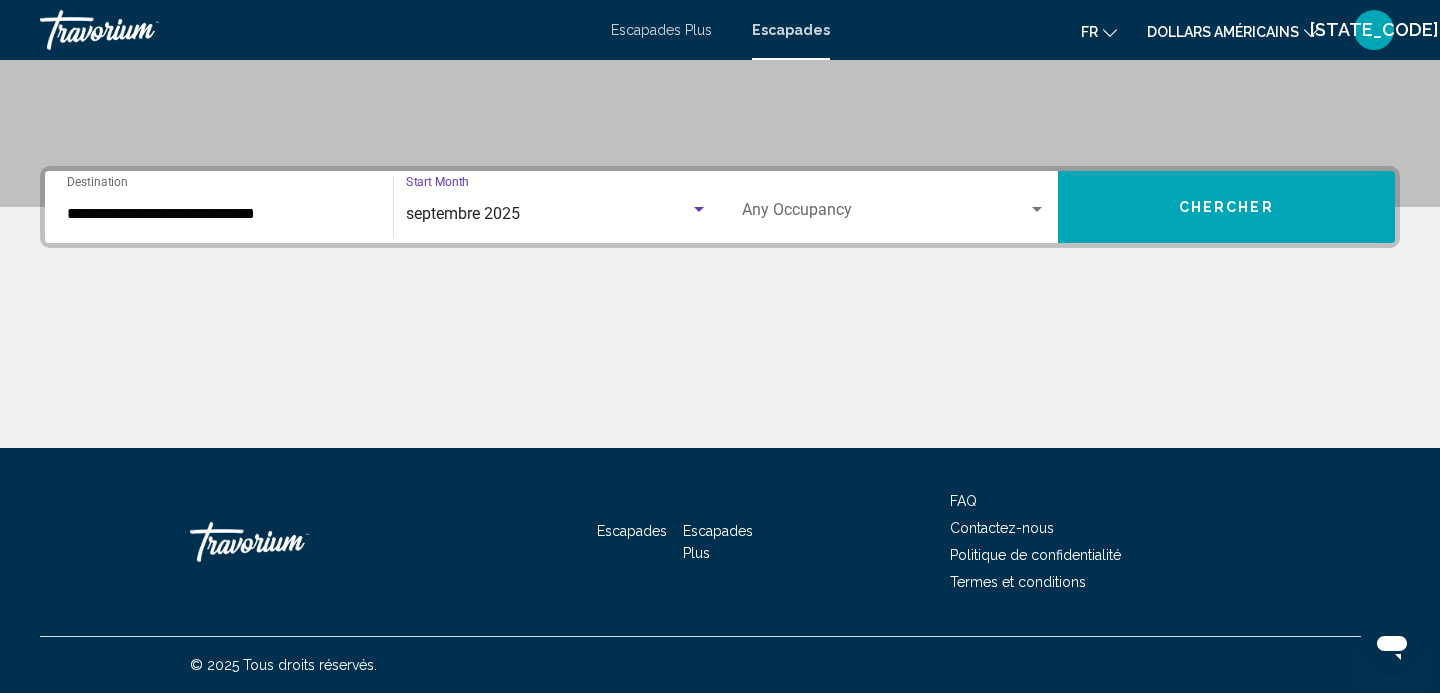 click on "Occupancy Any Occupancy" at bounding box center (894, 207) 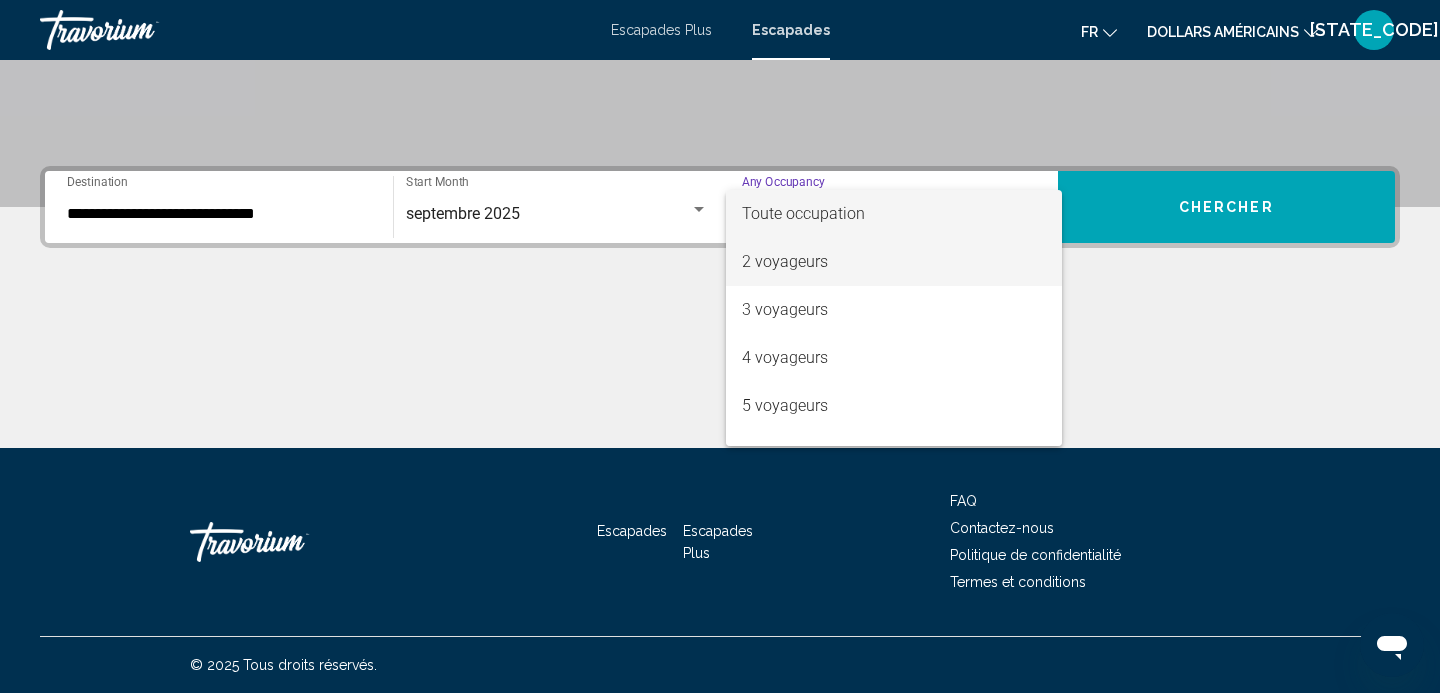 click on "2 voyageurs" at bounding box center [785, 261] 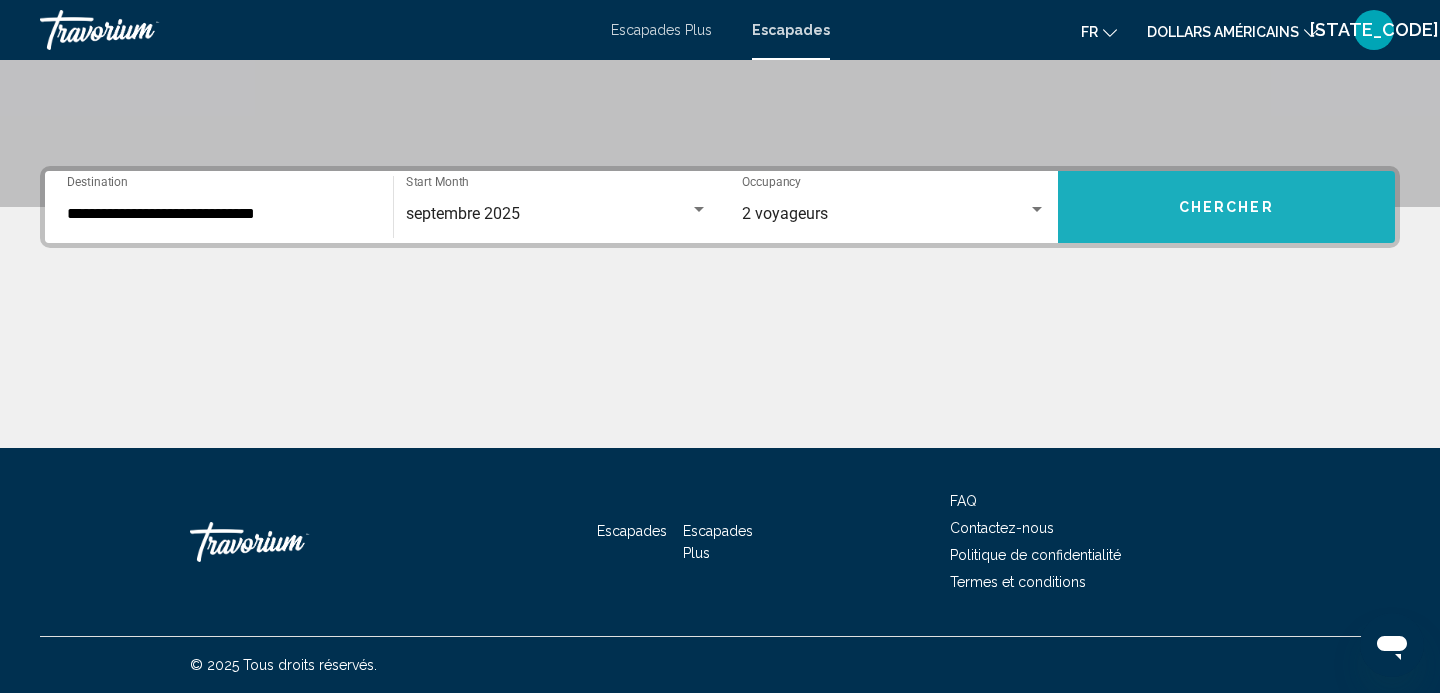 click on "Chercher" at bounding box center [1227, 207] 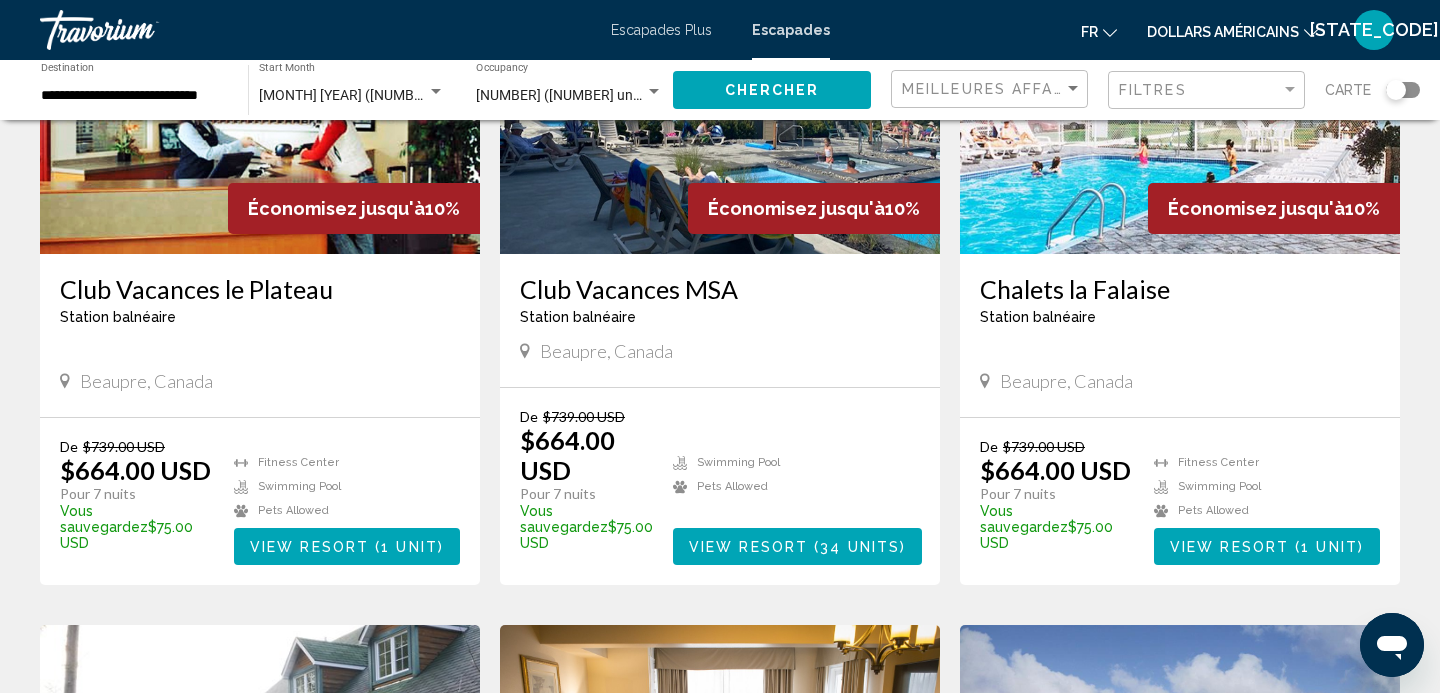 scroll, scrollTop: 278, scrollLeft: 0, axis: vertical 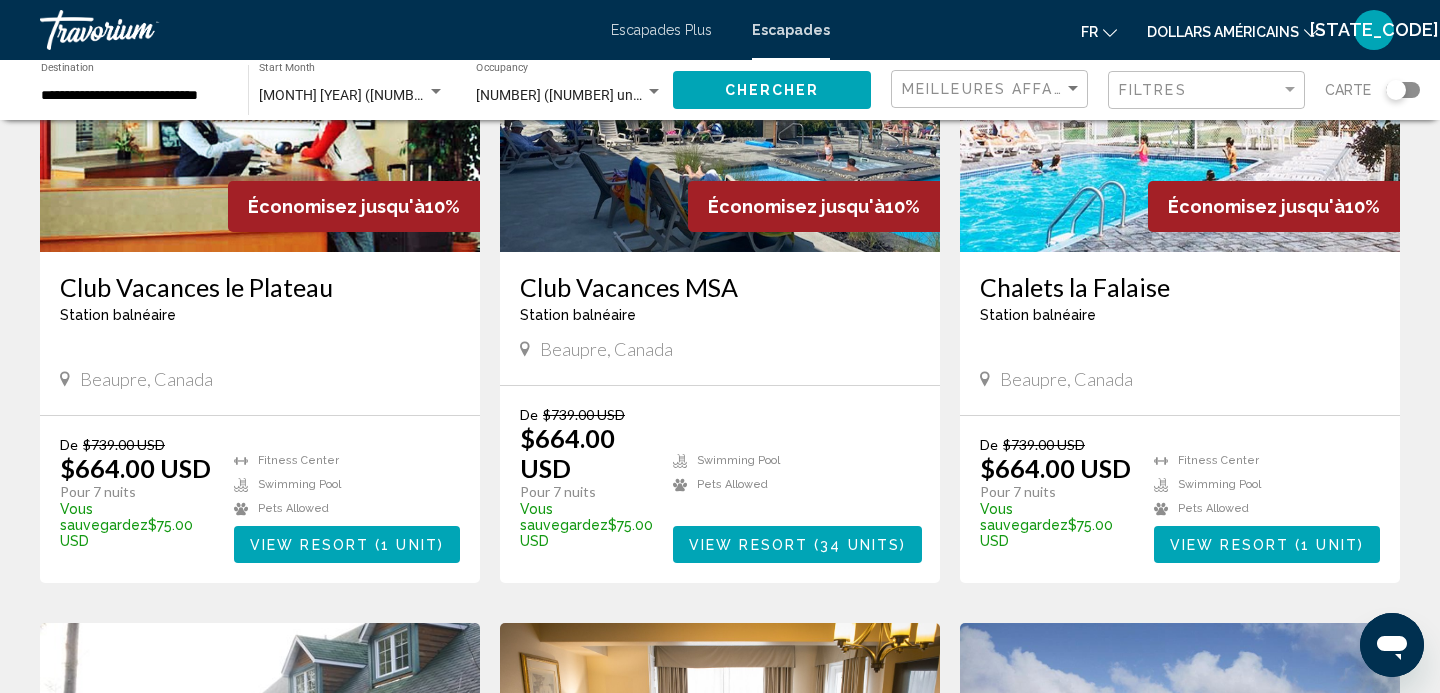click on "Beaupre, Canada" at bounding box center (260, 379) 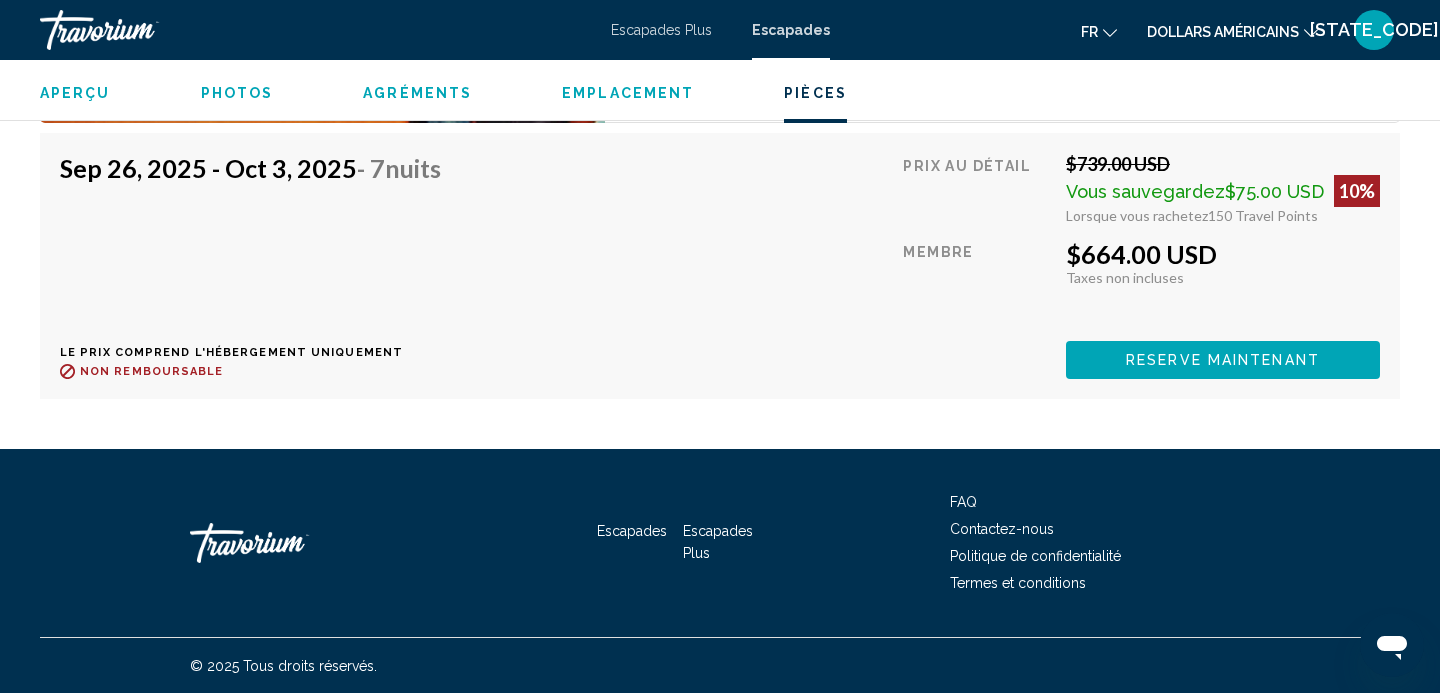 scroll, scrollTop: 3143, scrollLeft: 0, axis: vertical 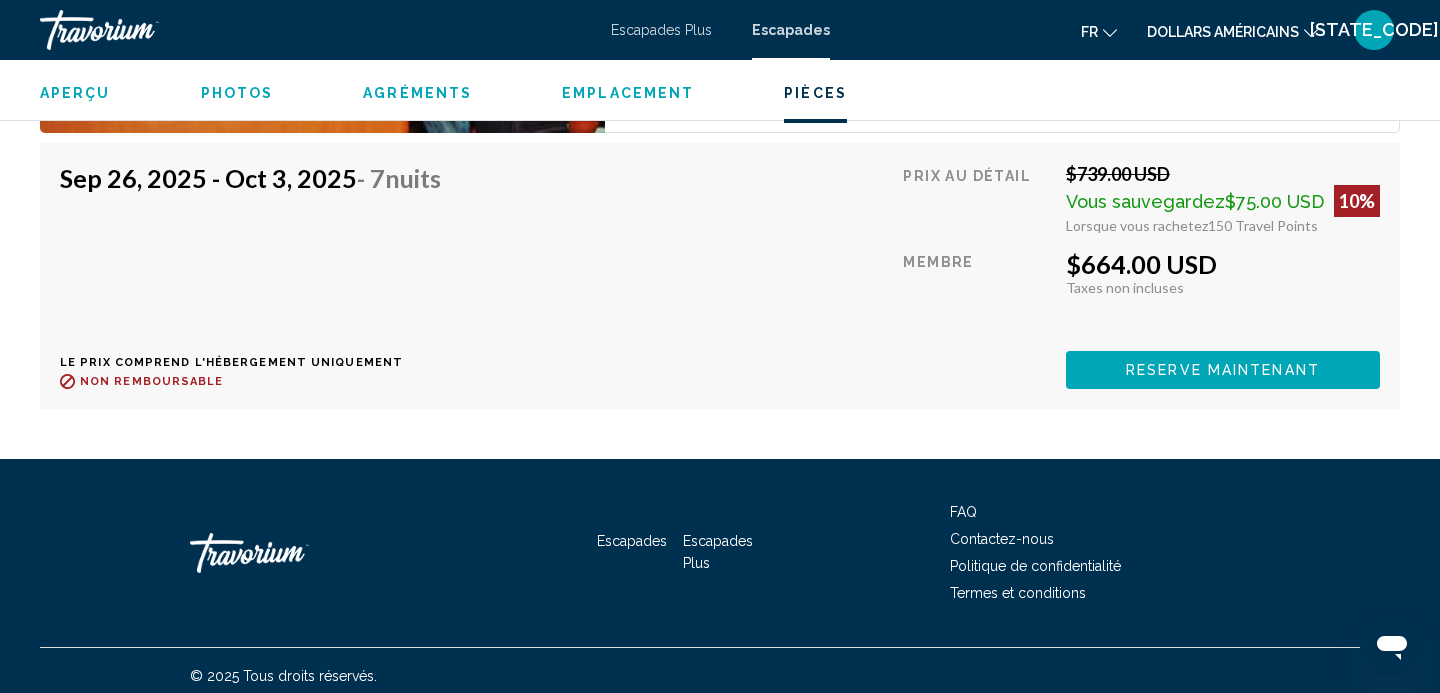 click on "Reserve maintenant" at bounding box center (1223, 371) 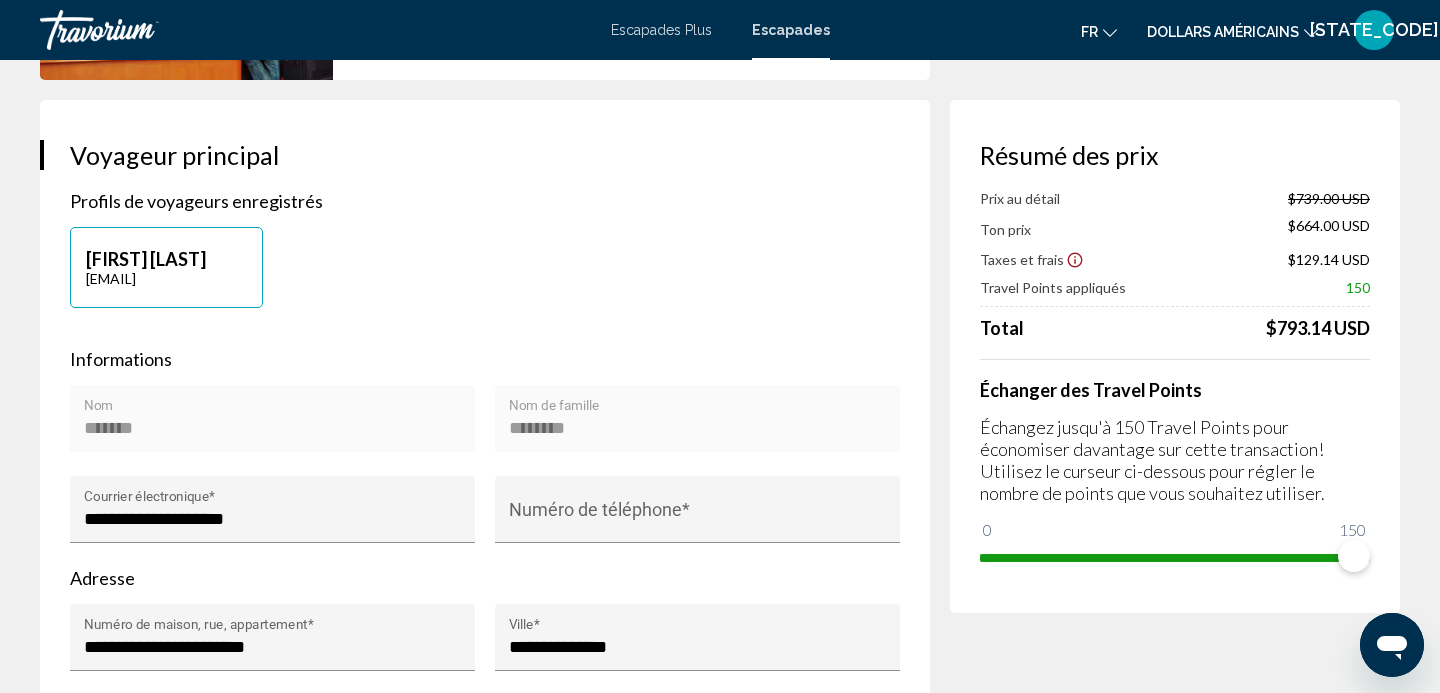 scroll, scrollTop: 0, scrollLeft: 0, axis: both 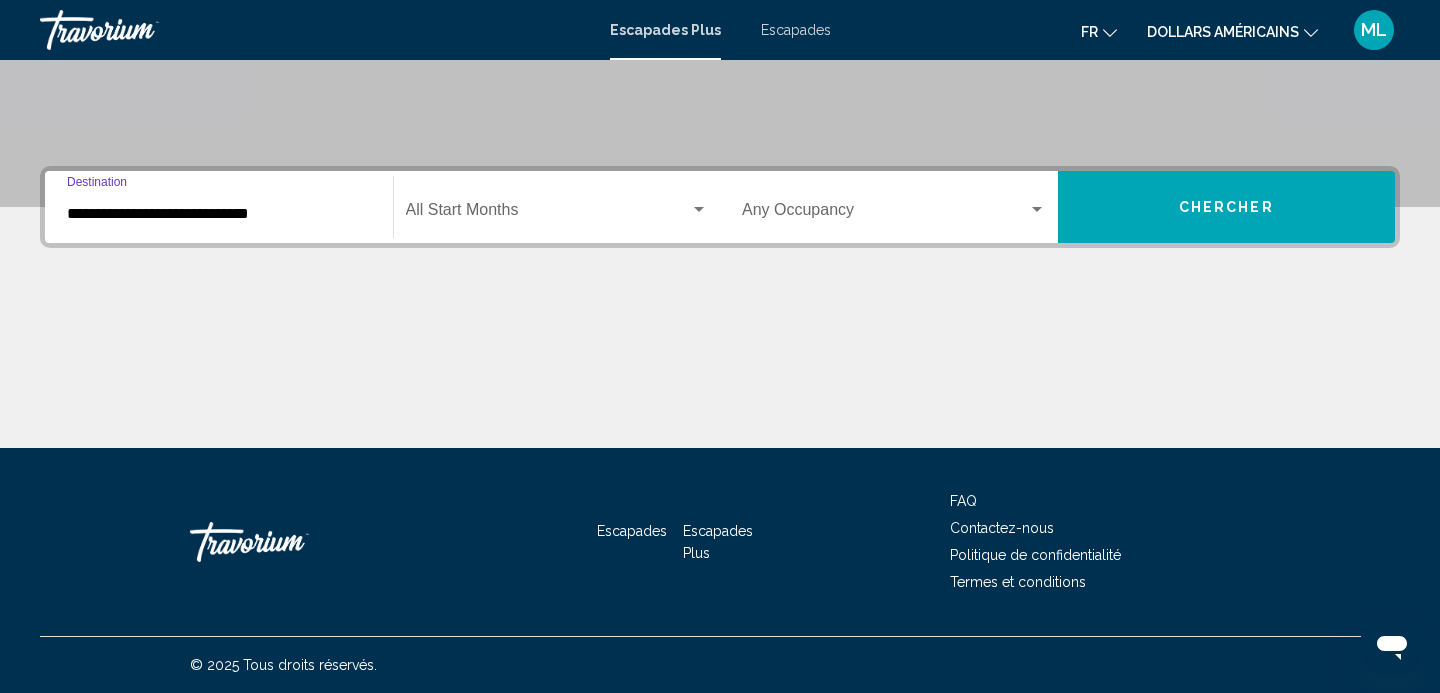 click at bounding box center [548, 214] 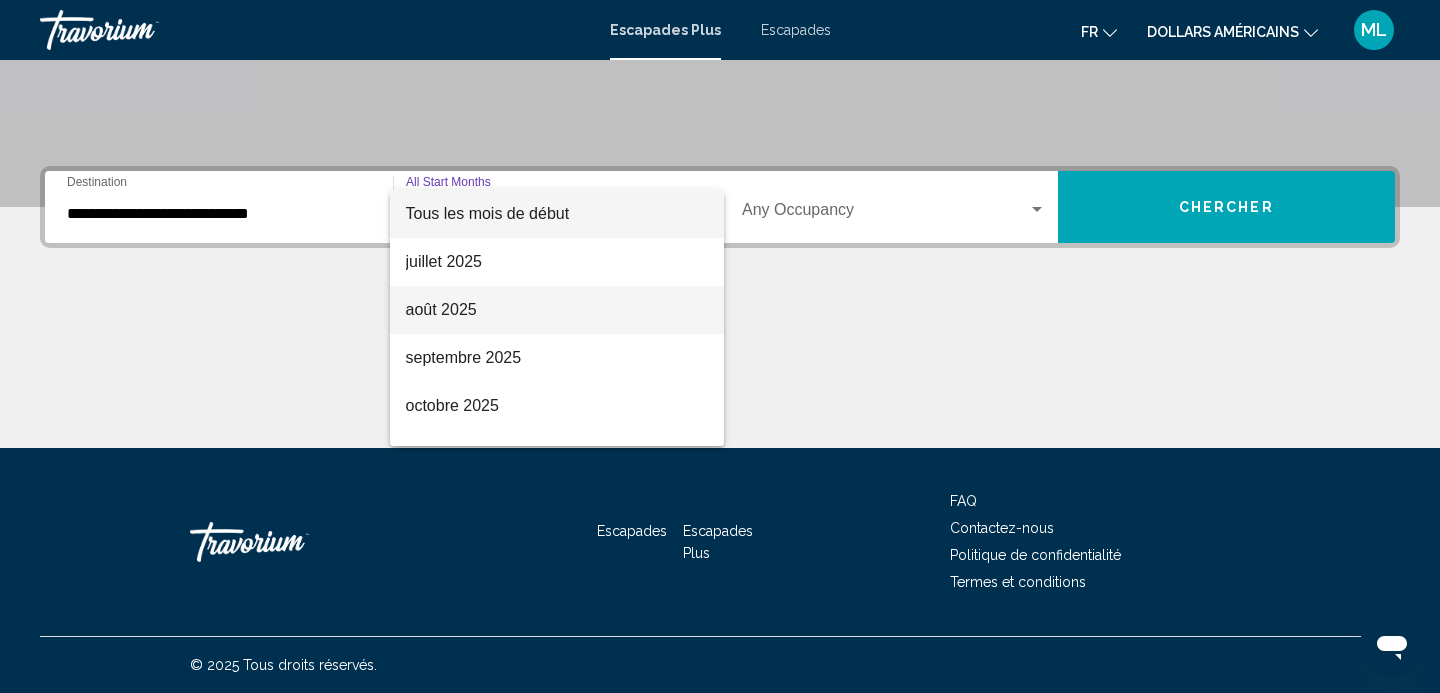 click on "août 2025" at bounding box center (557, 310) 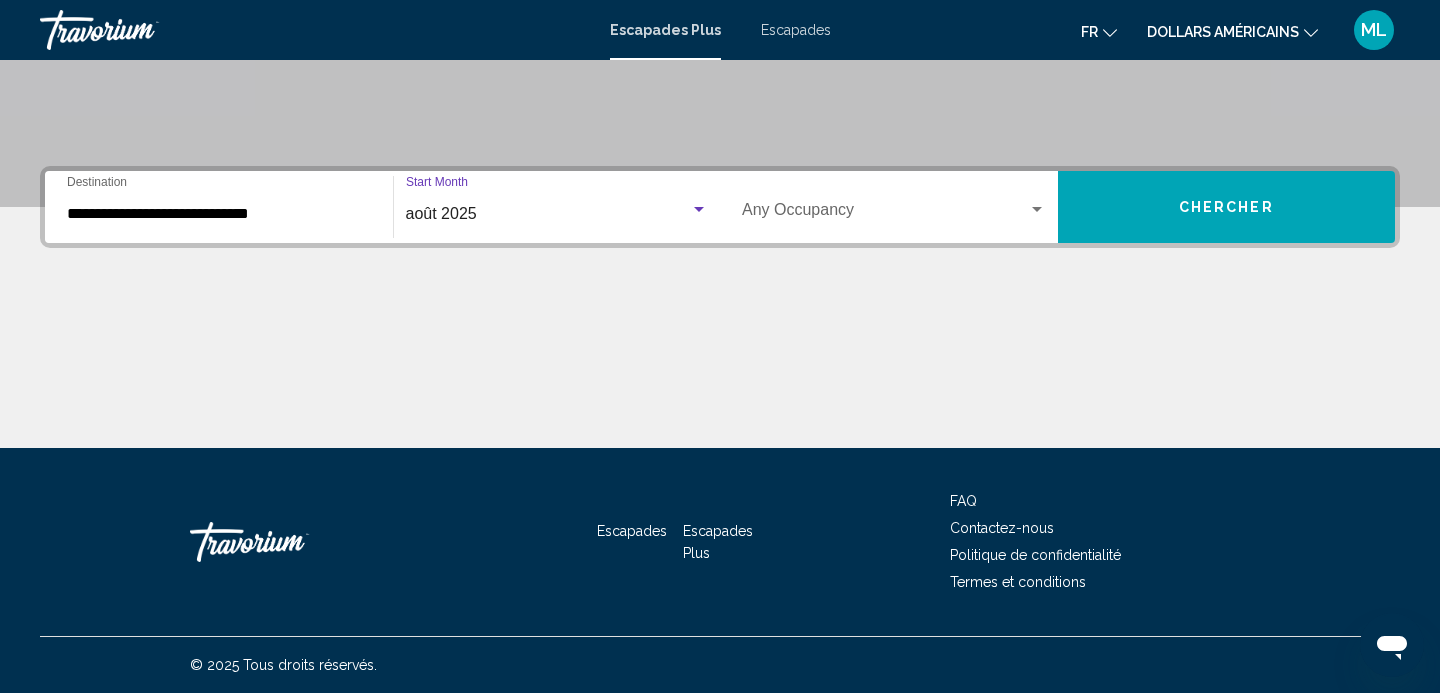 click on "Occupancy Any Occupancy" at bounding box center (894, 207) 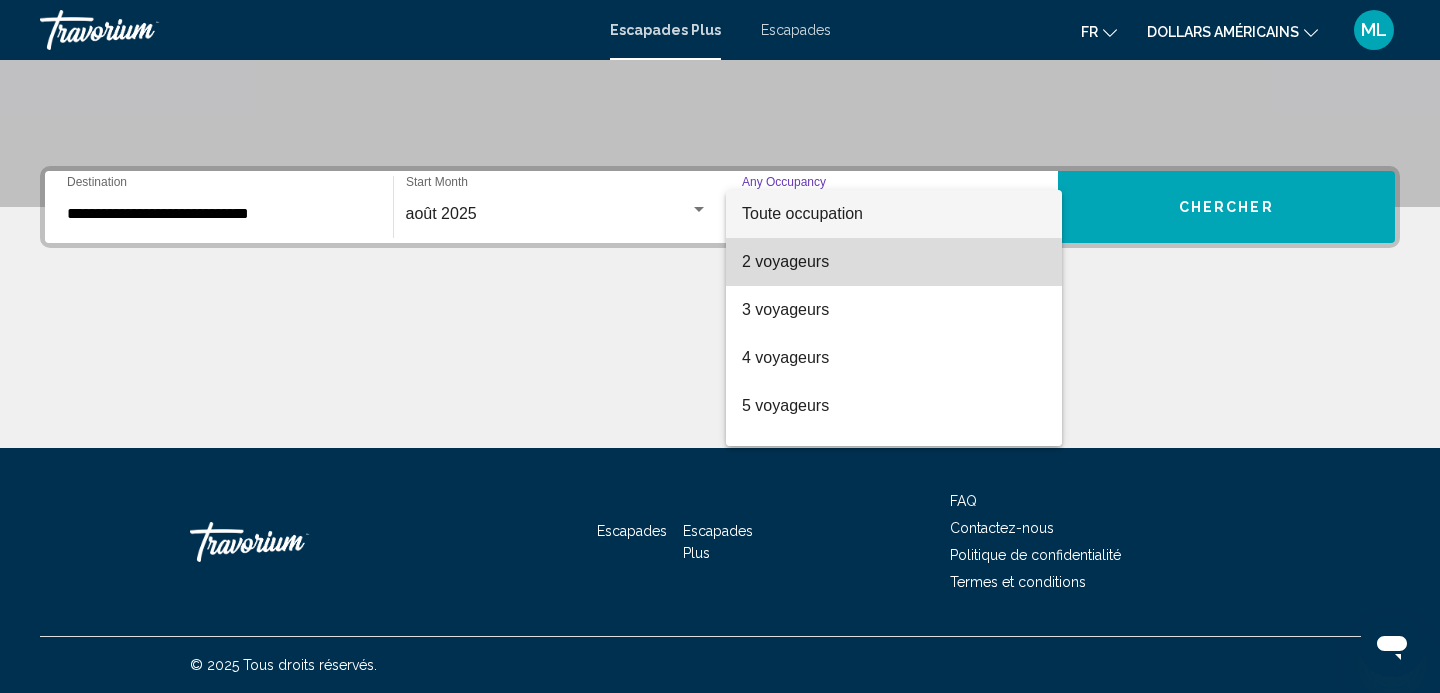 click on "2 voyageurs" at bounding box center [785, 261] 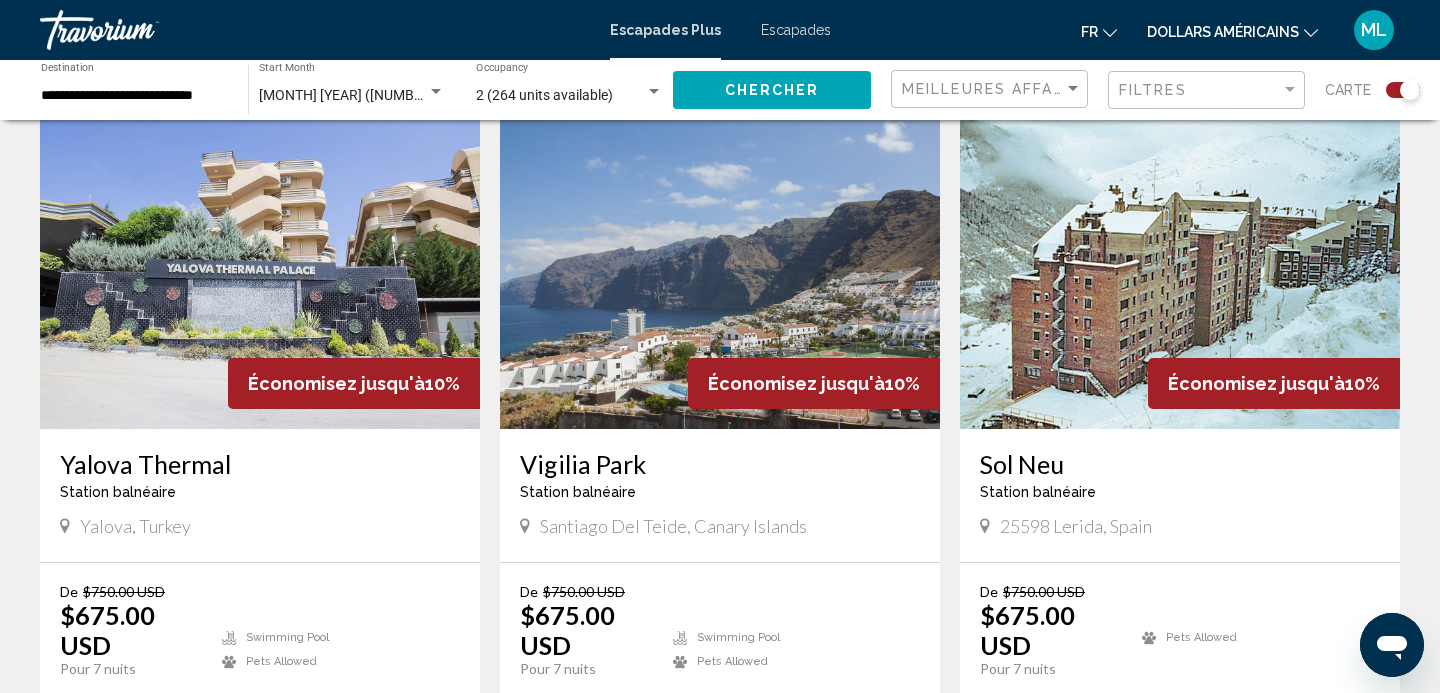 scroll, scrollTop: 684, scrollLeft: 0, axis: vertical 